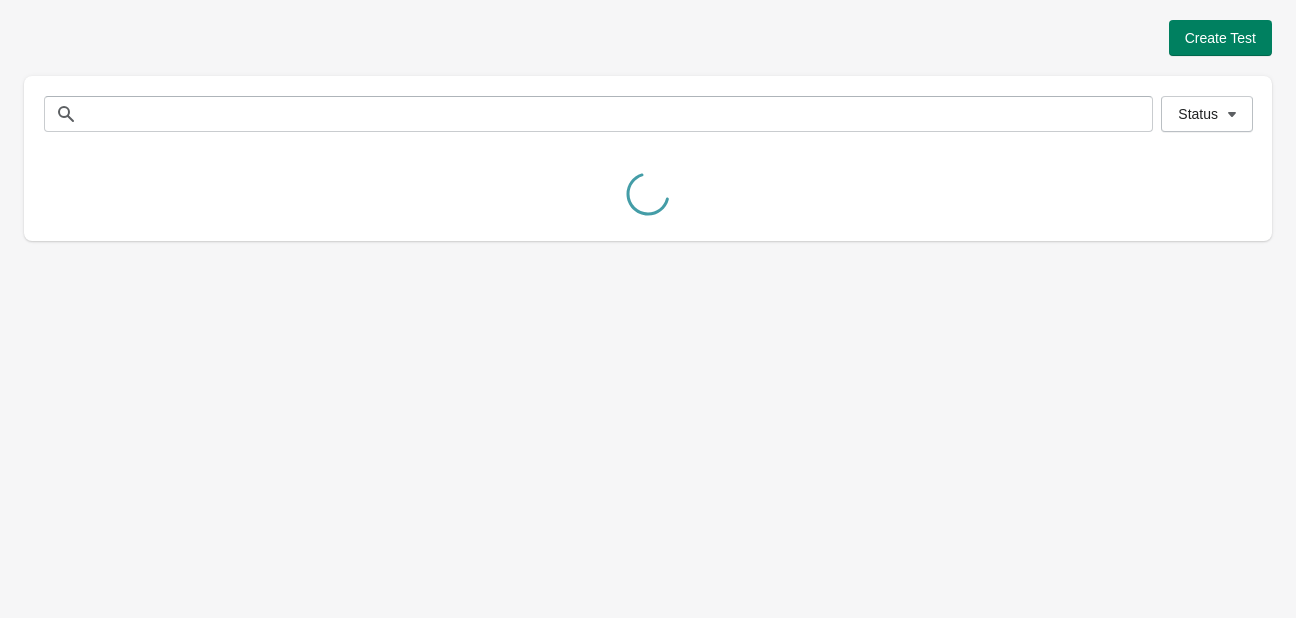 scroll, scrollTop: 0, scrollLeft: 0, axis: both 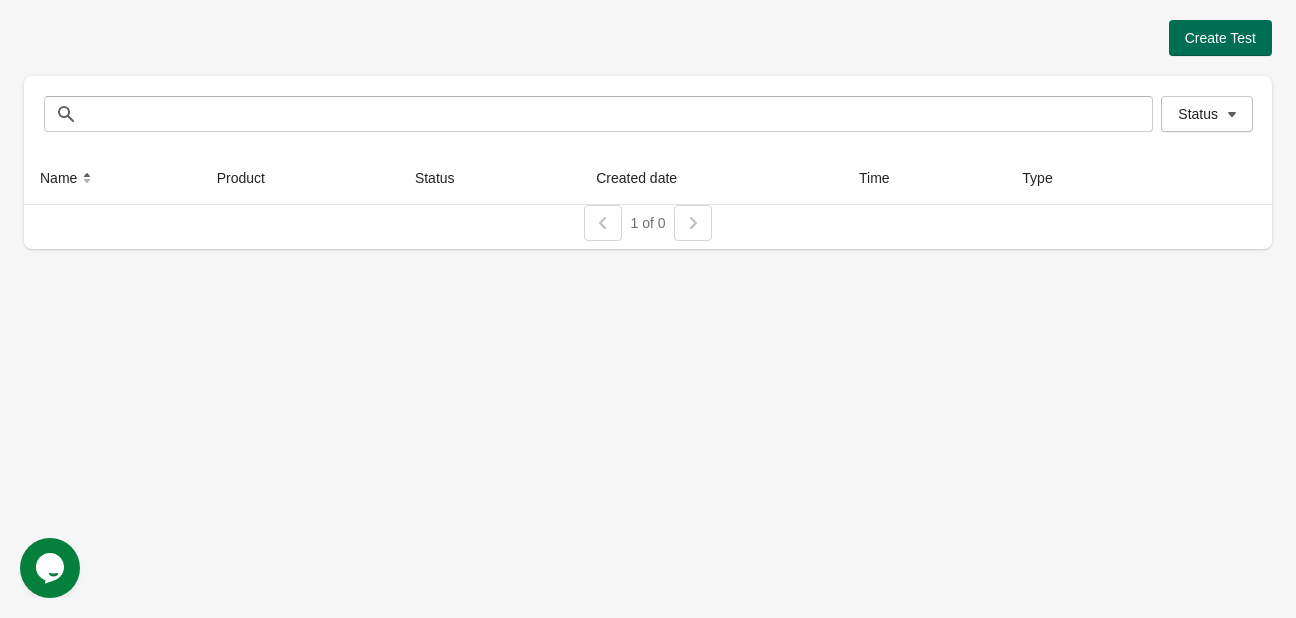 click on "Create Test" at bounding box center (1220, 38) 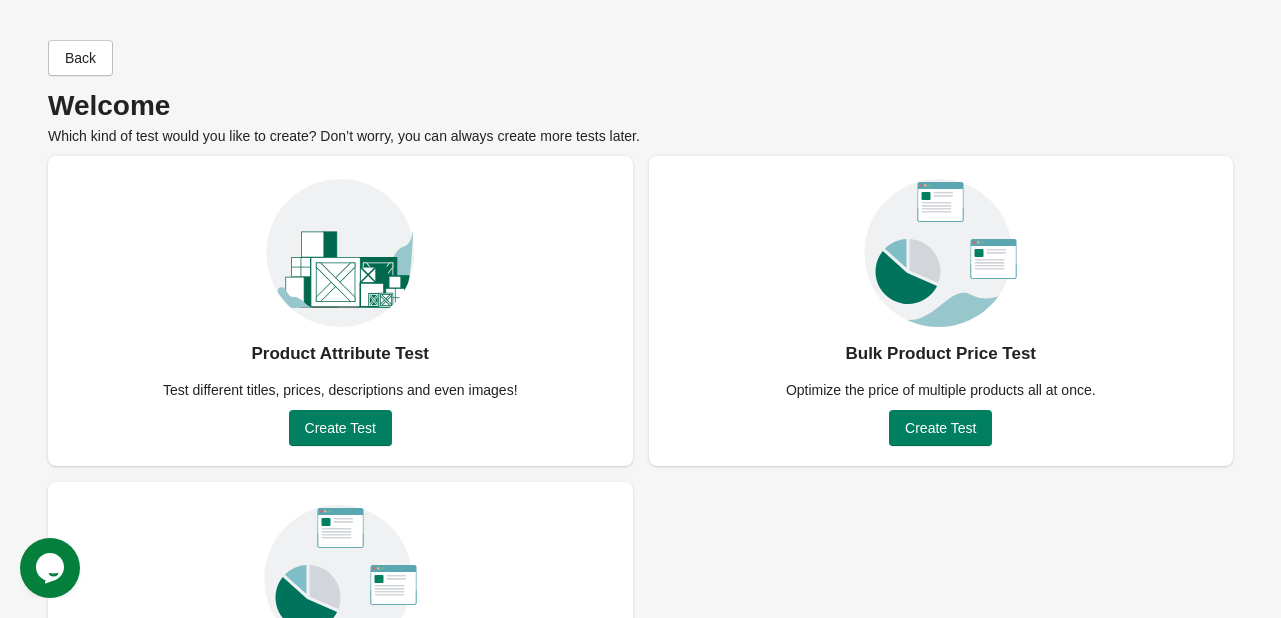 click on "Product Attribute Test Test different titles, prices, descriptions and even images! Create Test" at bounding box center [340, 311] 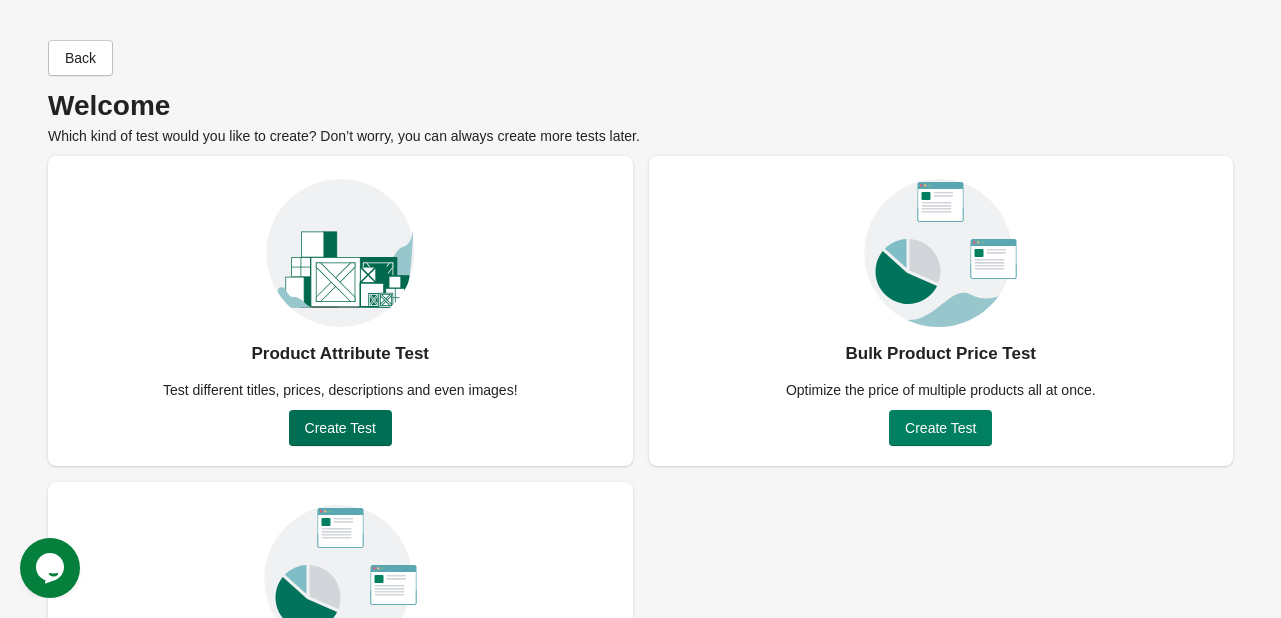 click on "Create Test" at bounding box center (340, 428) 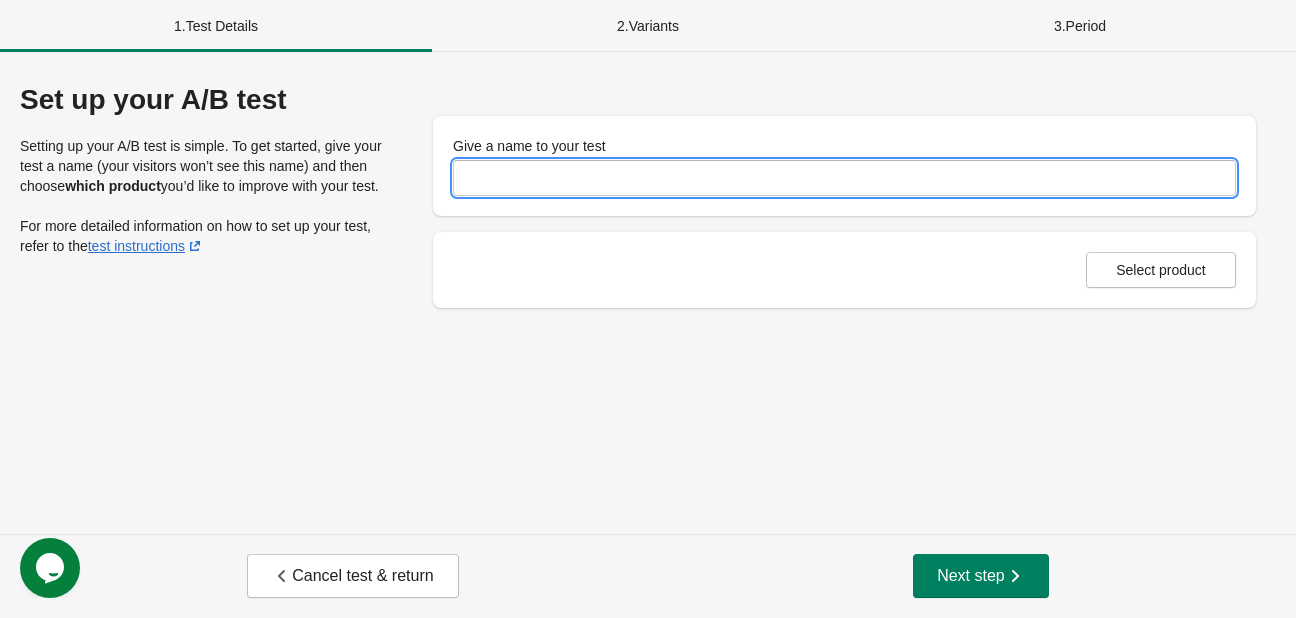 click on "Give a name to your test" at bounding box center (844, 178) 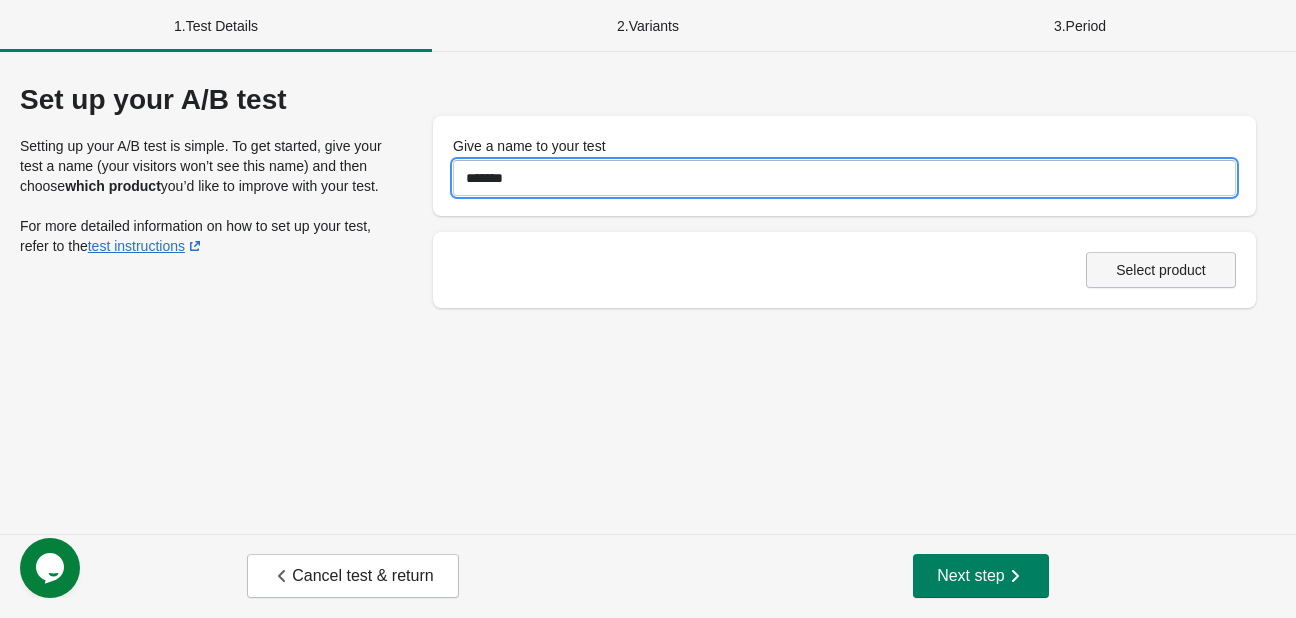 type on "*******" 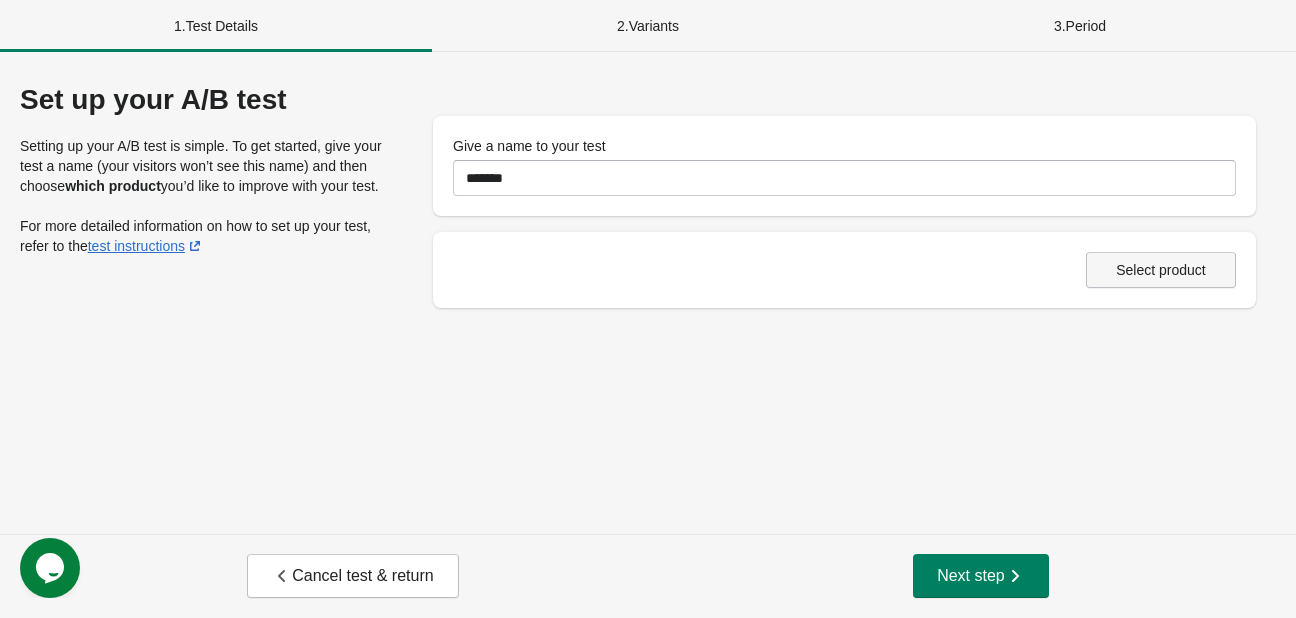 click on "Select product" at bounding box center (1161, 270) 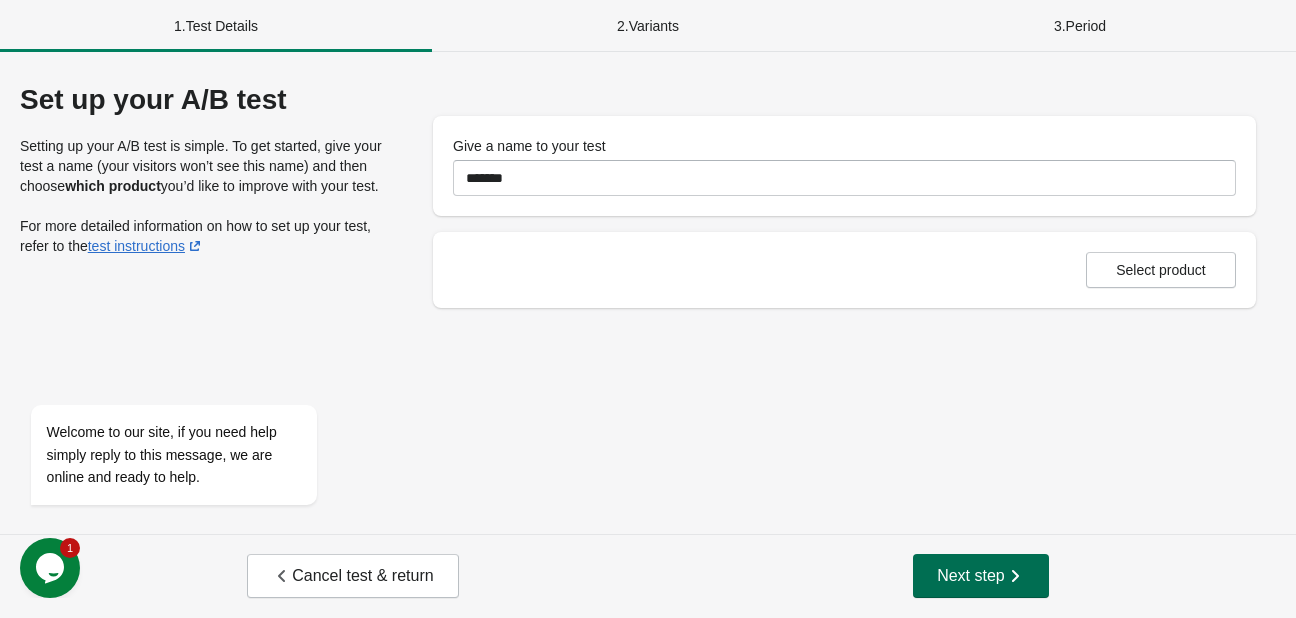 click on "Next step" at bounding box center (981, 576) 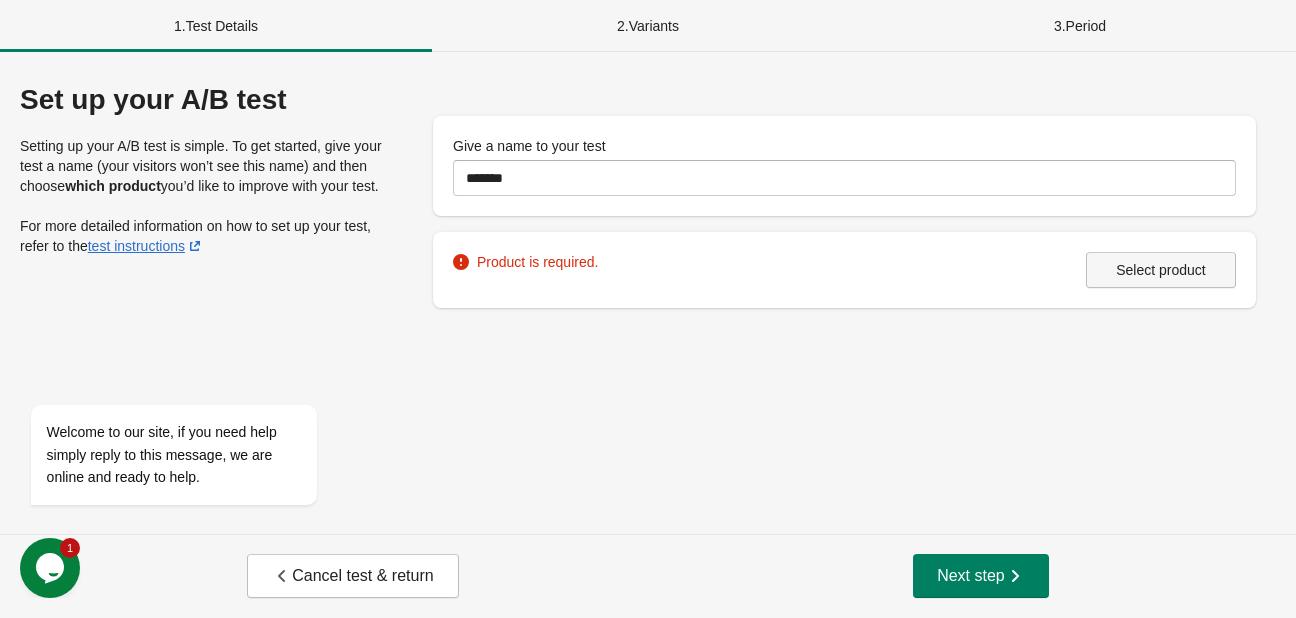 click on "Select product" at bounding box center [1161, 270] 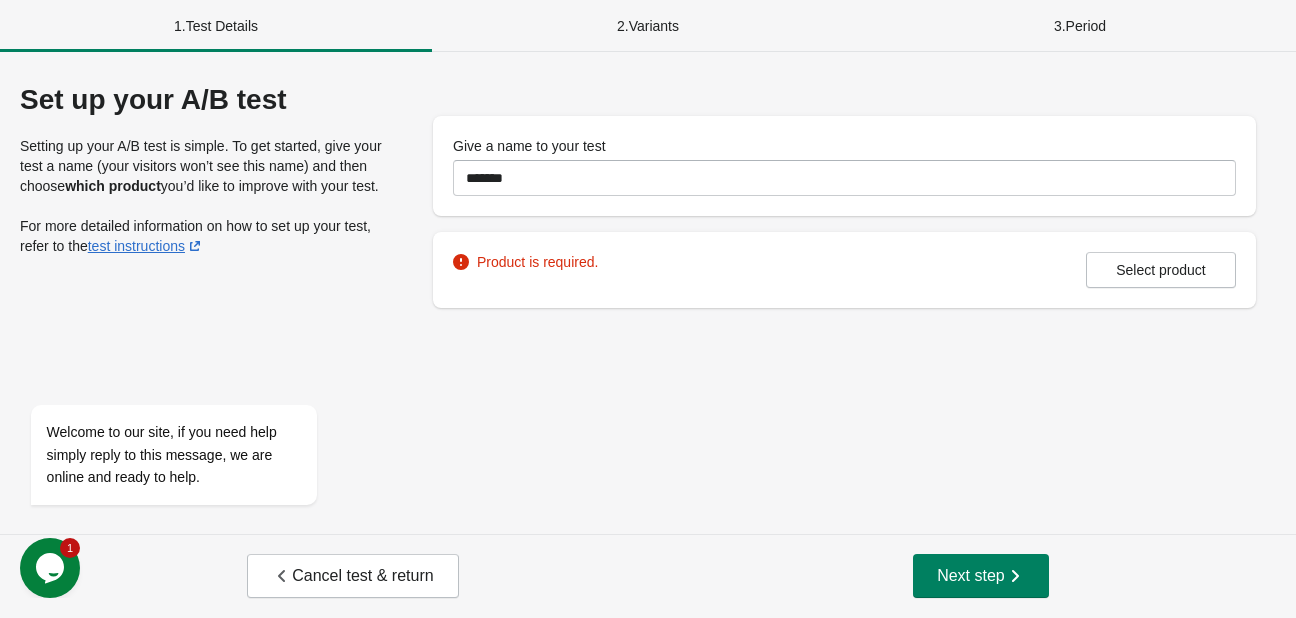 click on "Opens Chat This icon Opens the chat window." 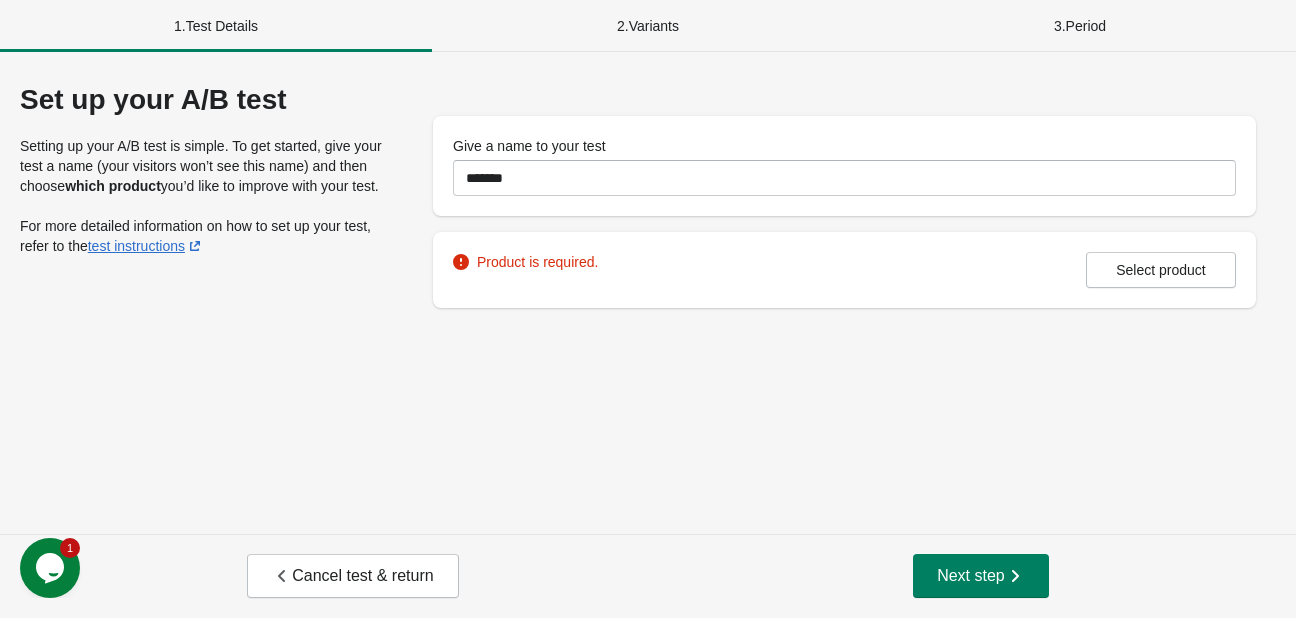 scroll, scrollTop: 0, scrollLeft: 0, axis: both 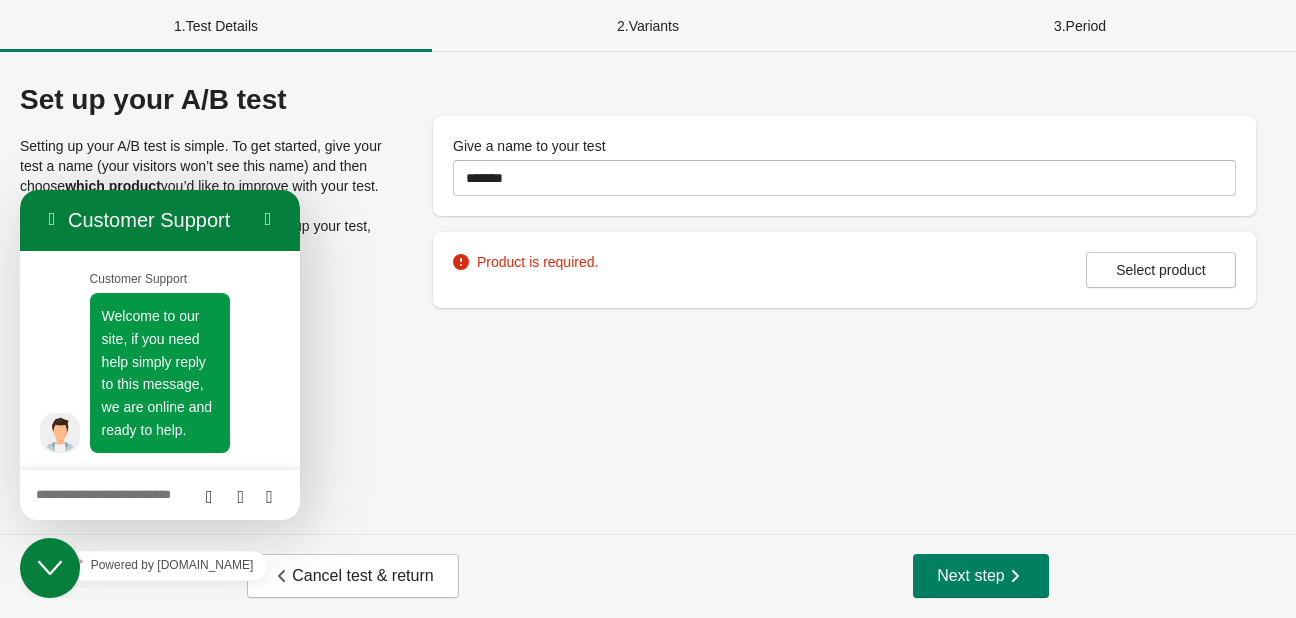 click at bounding box center [20, 190] 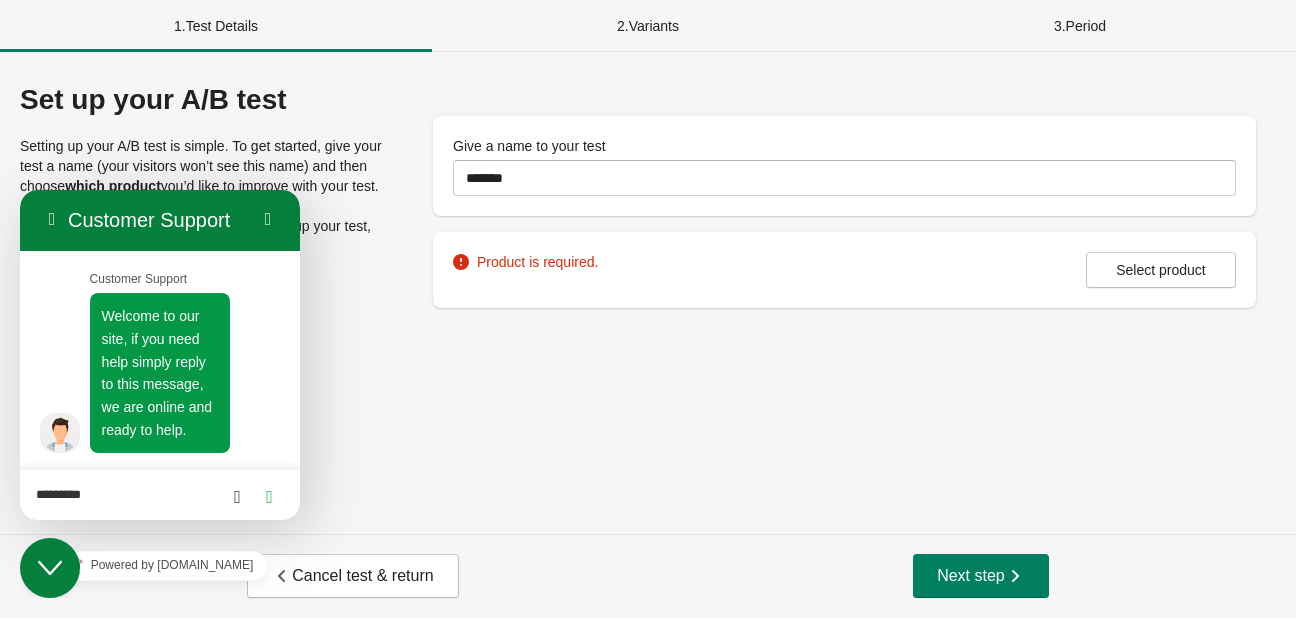 scroll, scrollTop: 0, scrollLeft: 0, axis: both 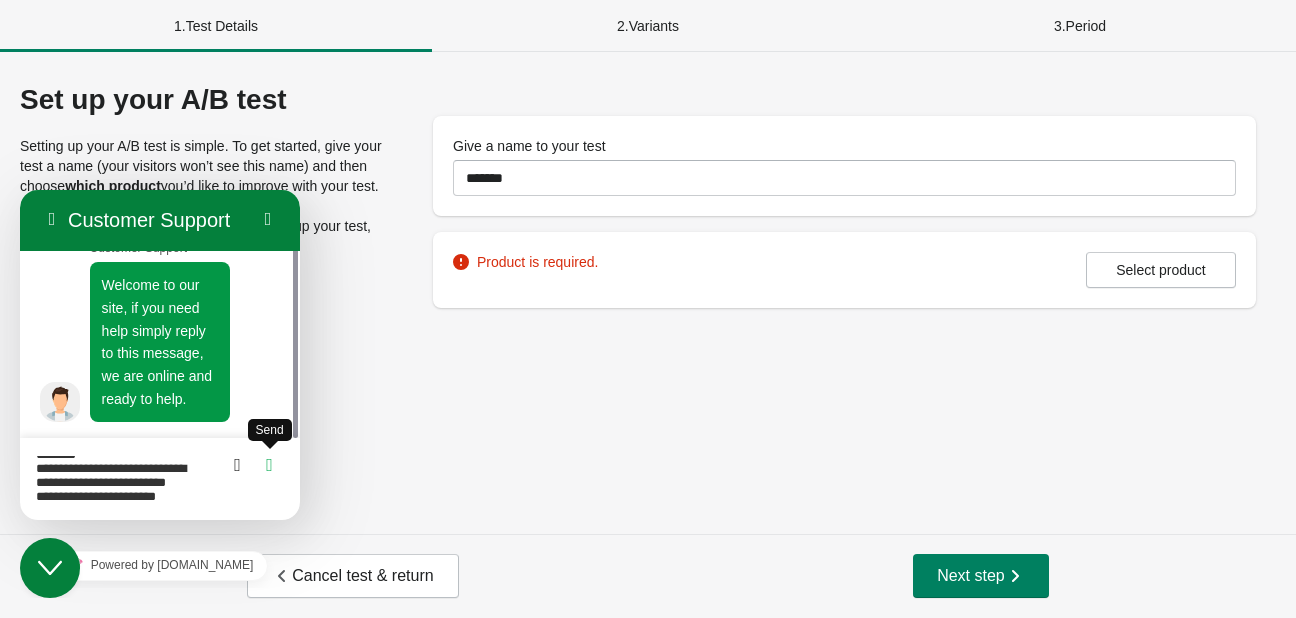 type on "**********" 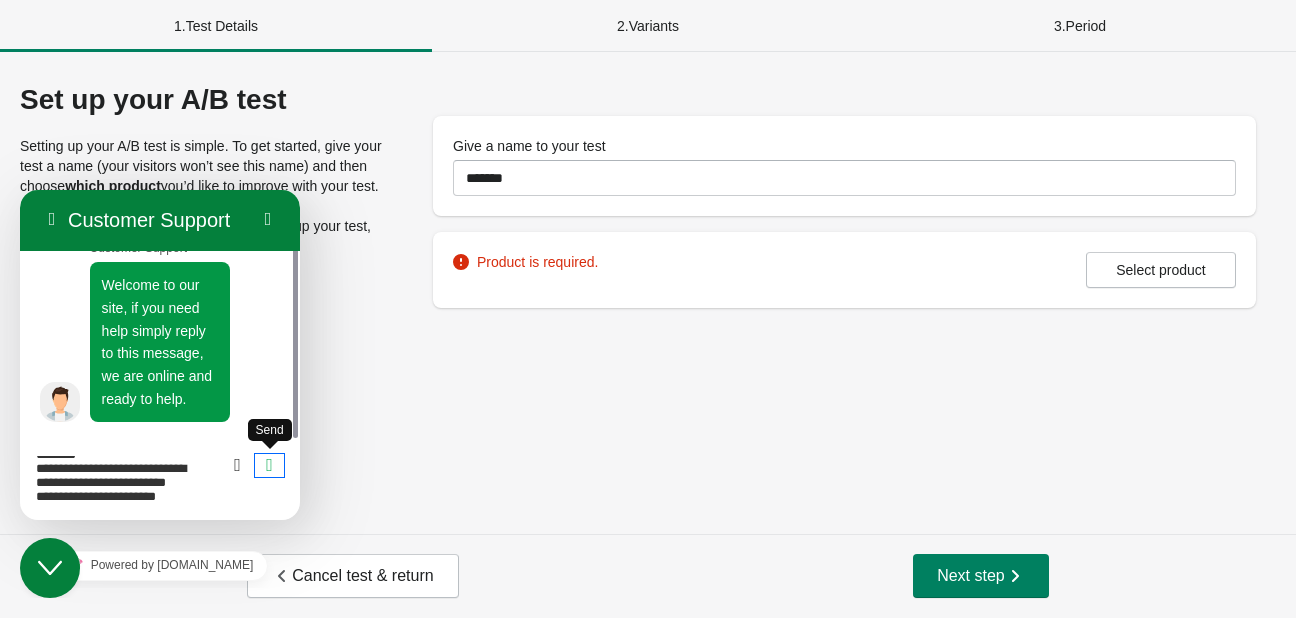 click at bounding box center (270, 465) 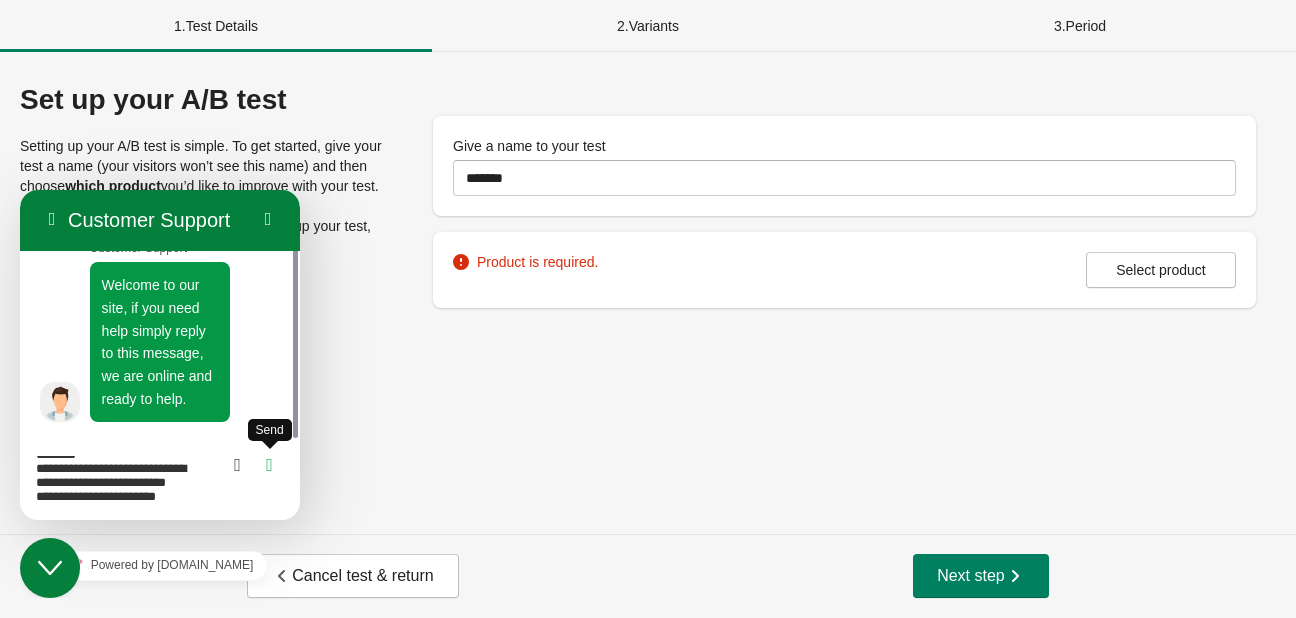 scroll, scrollTop: 0, scrollLeft: 0, axis: both 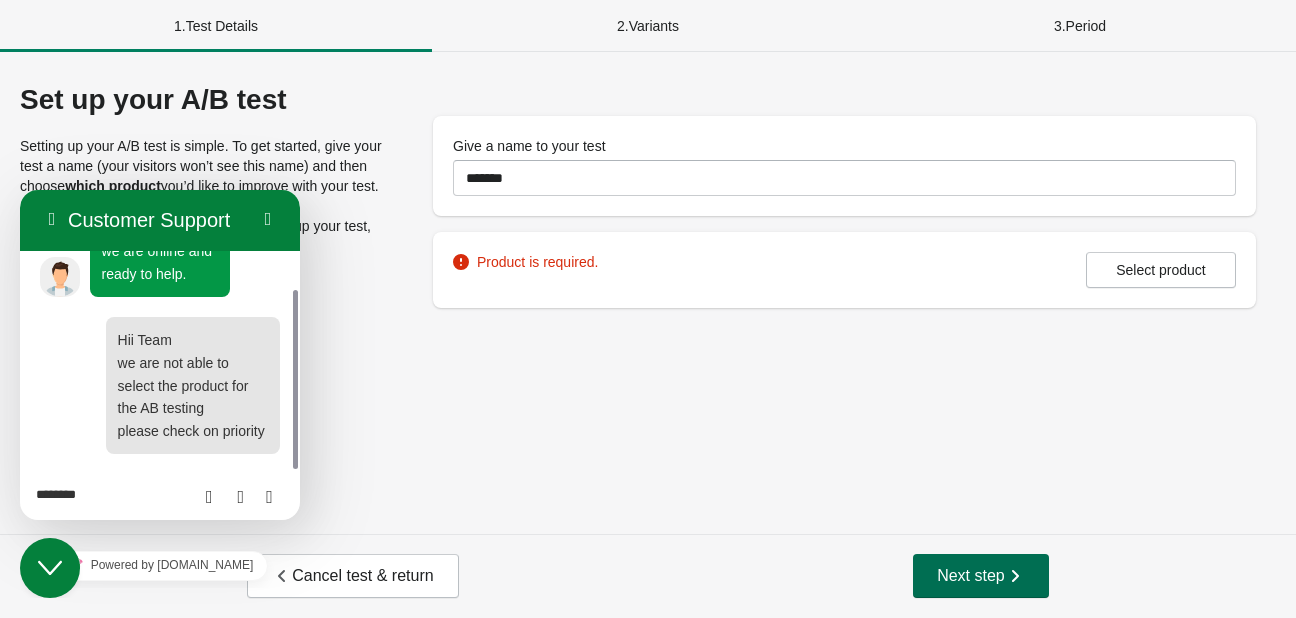 click on "Next step" at bounding box center (981, 576) 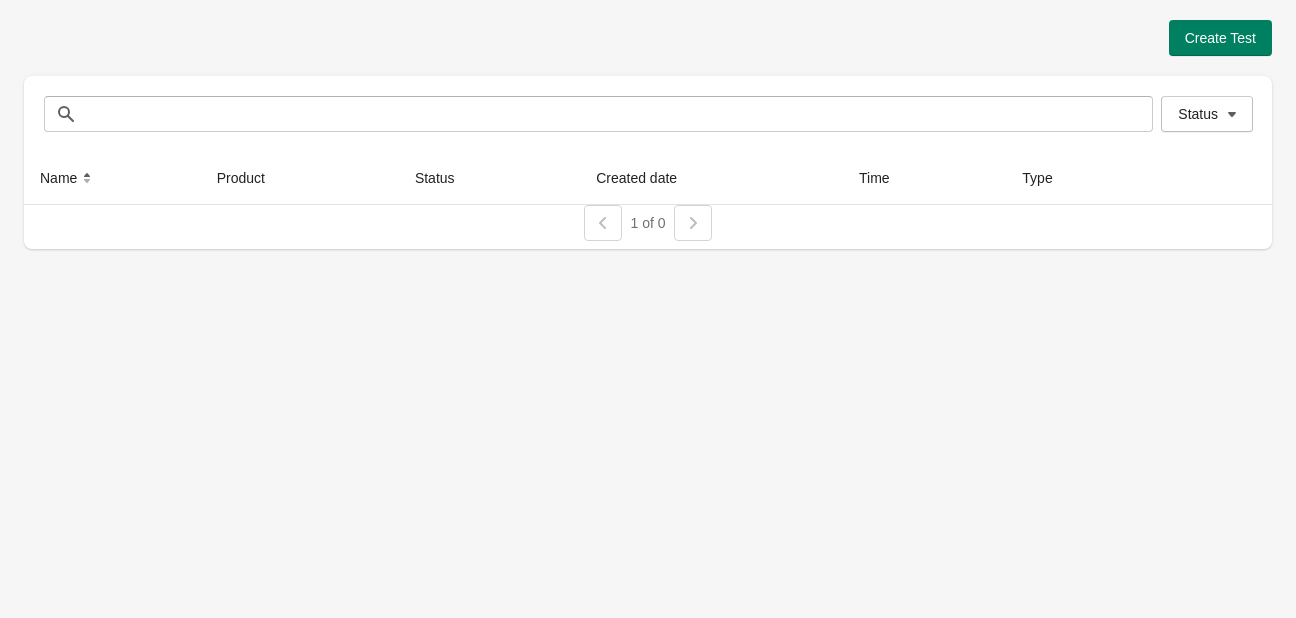 scroll, scrollTop: 0, scrollLeft: 0, axis: both 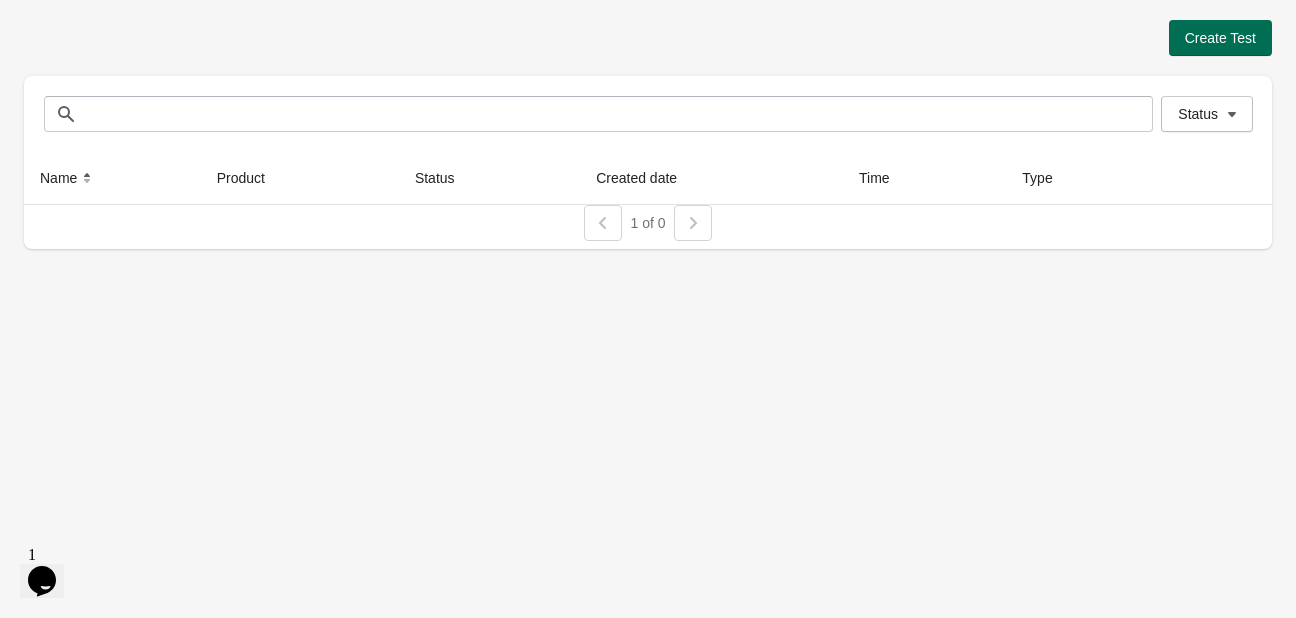 click on "Create Test" at bounding box center (1220, 38) 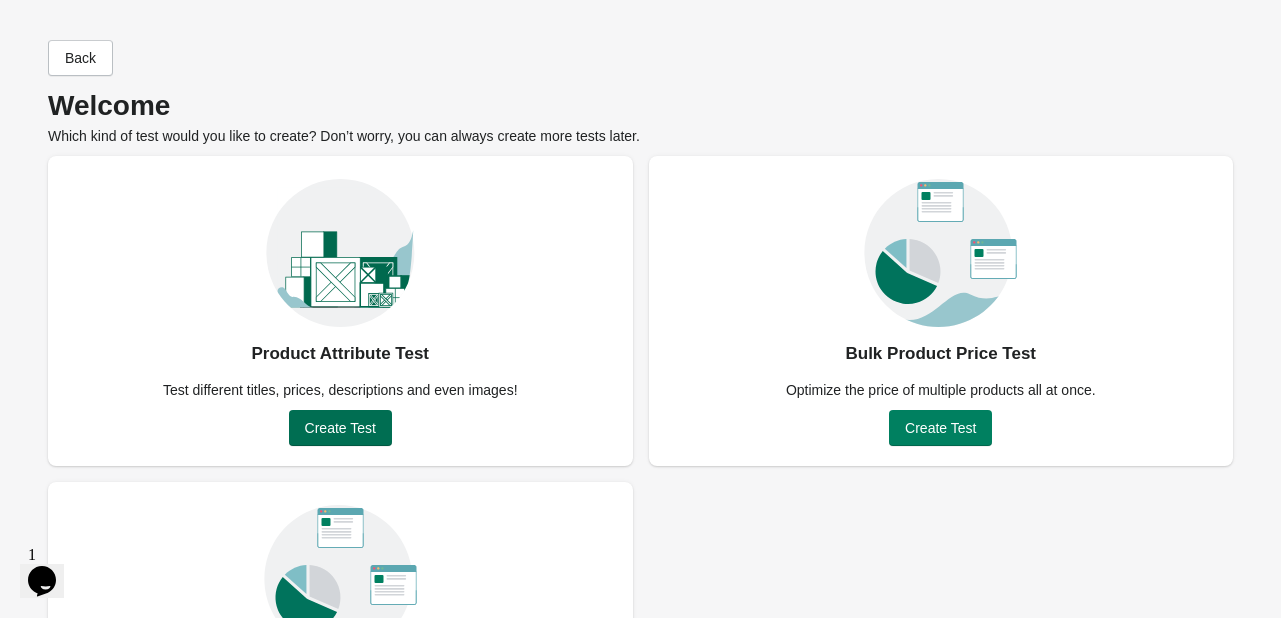 click on "Create Test" at bounding box center [340, 428] 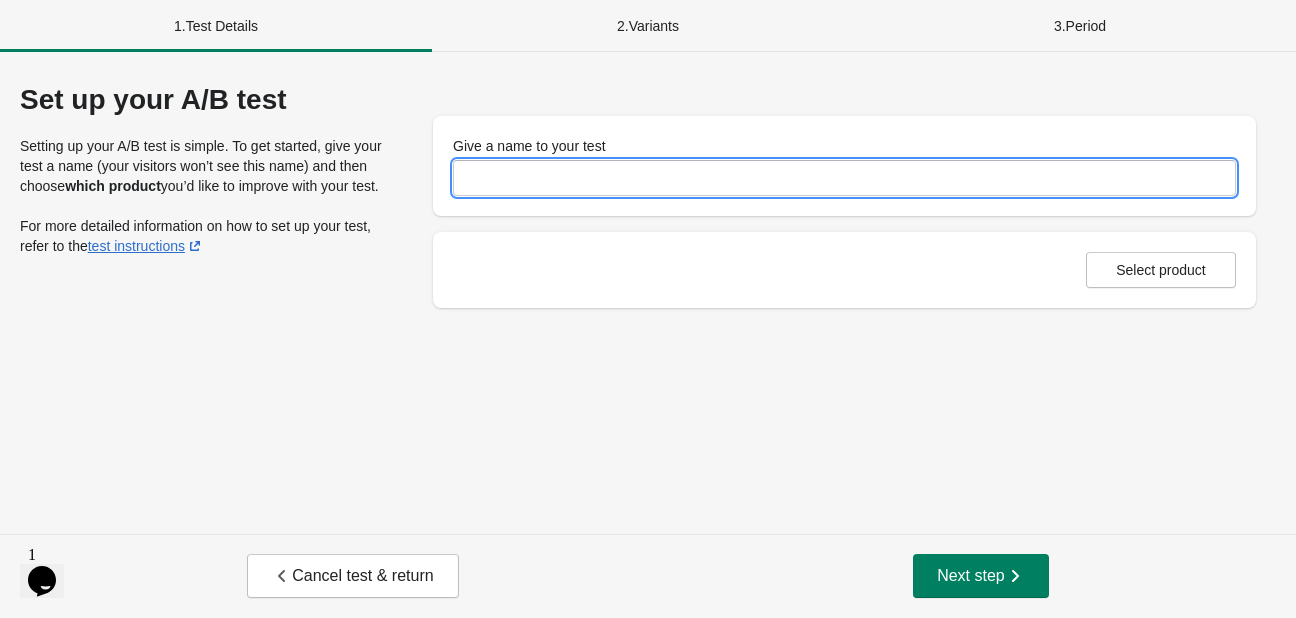 click on "Give a name to your test" at bounding box center (844, 178) 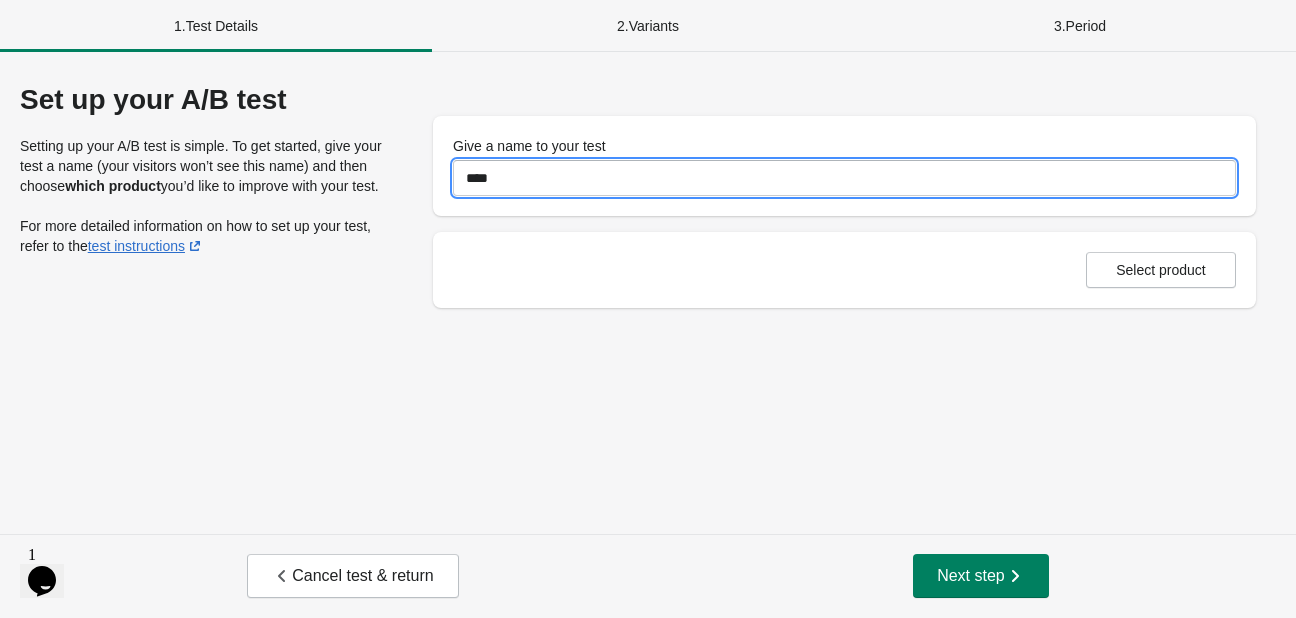 type on "*******" 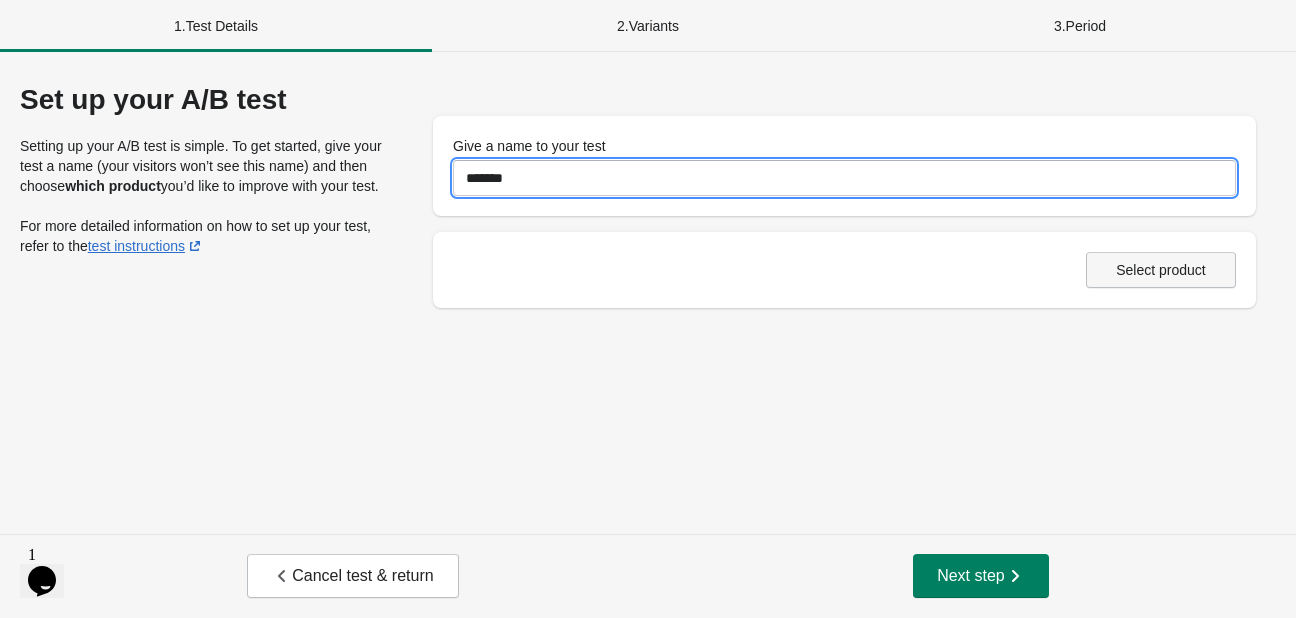 click on "Select product" at bounding box center [1161, 270] 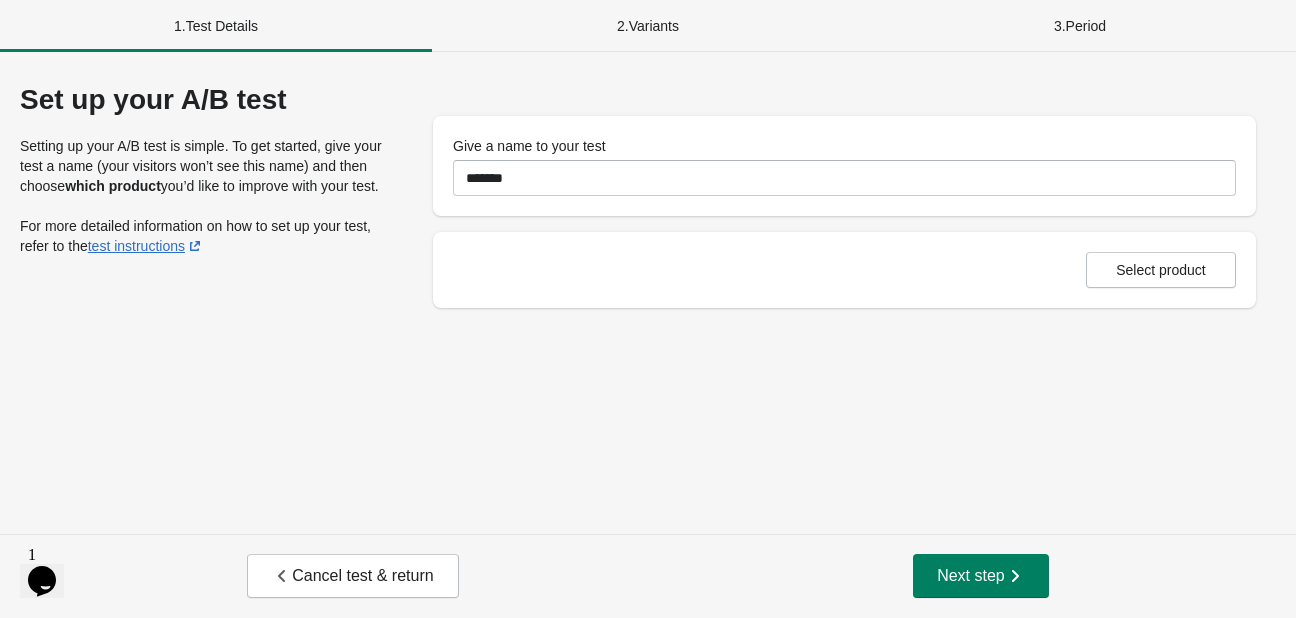 click on "1 .  Test Details" at bounding box center [216, 26] 